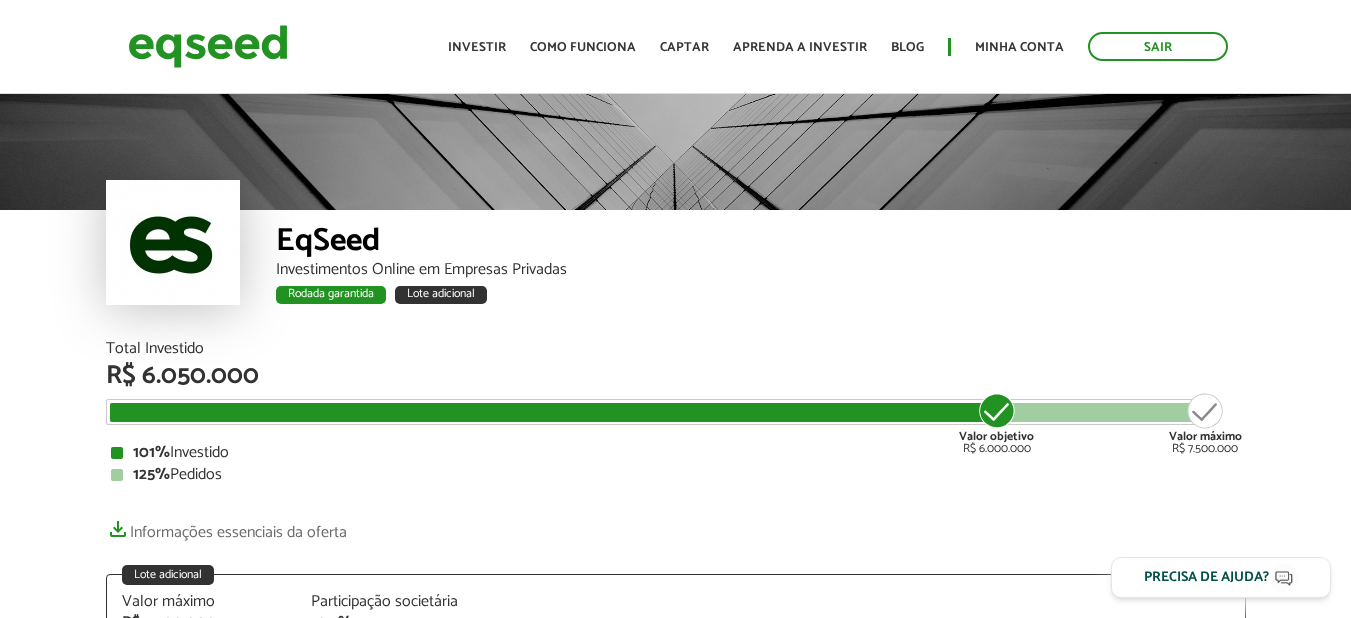 scroll, scrollTop: 0, scrollLeft: 0, axis: both 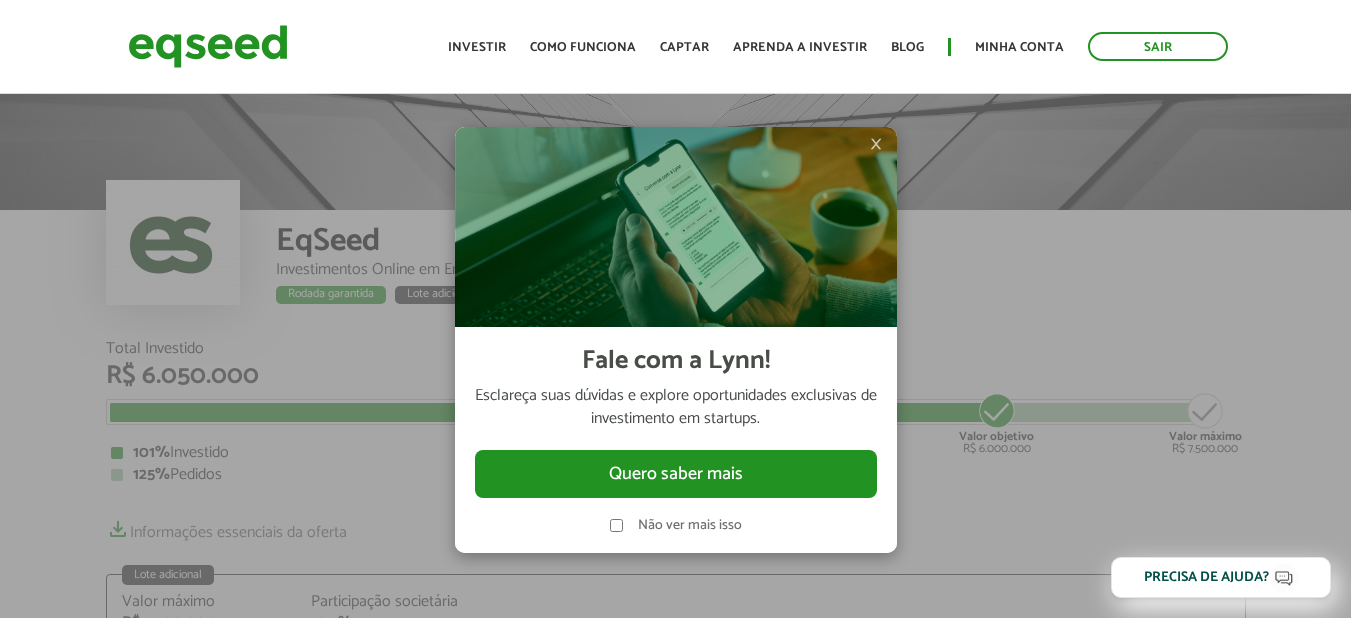 drag, startPoint x: 878, startPoint y: 150, endPoint x: 881, endPoint y: 139, distance: 11.401754 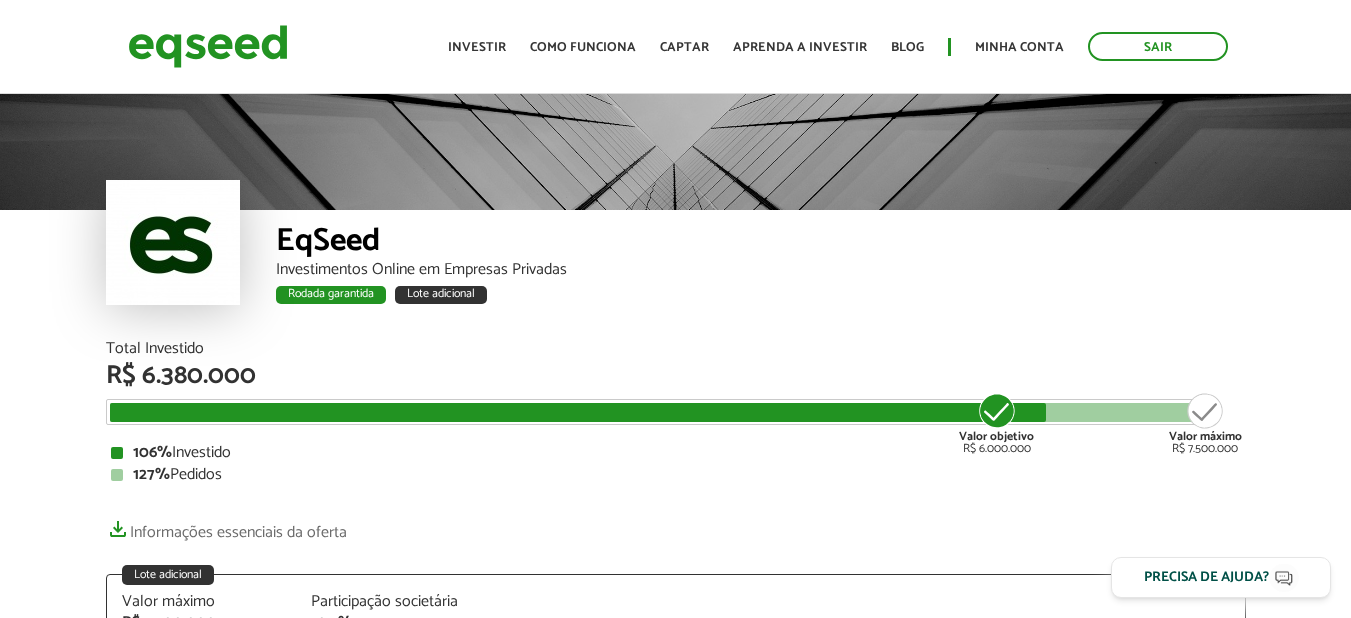 scroll, scrollTop: 0, scrollLeft: 0, axis: both 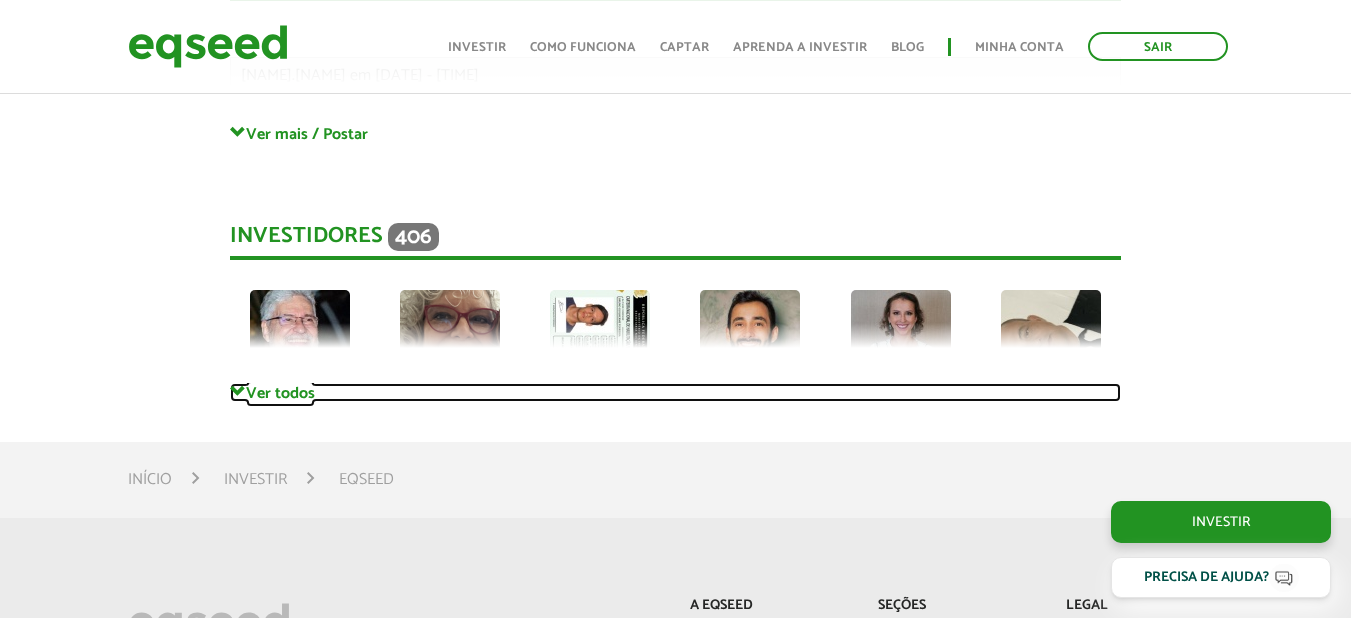 click on "Ver todos" at bounding box center [675, 392] 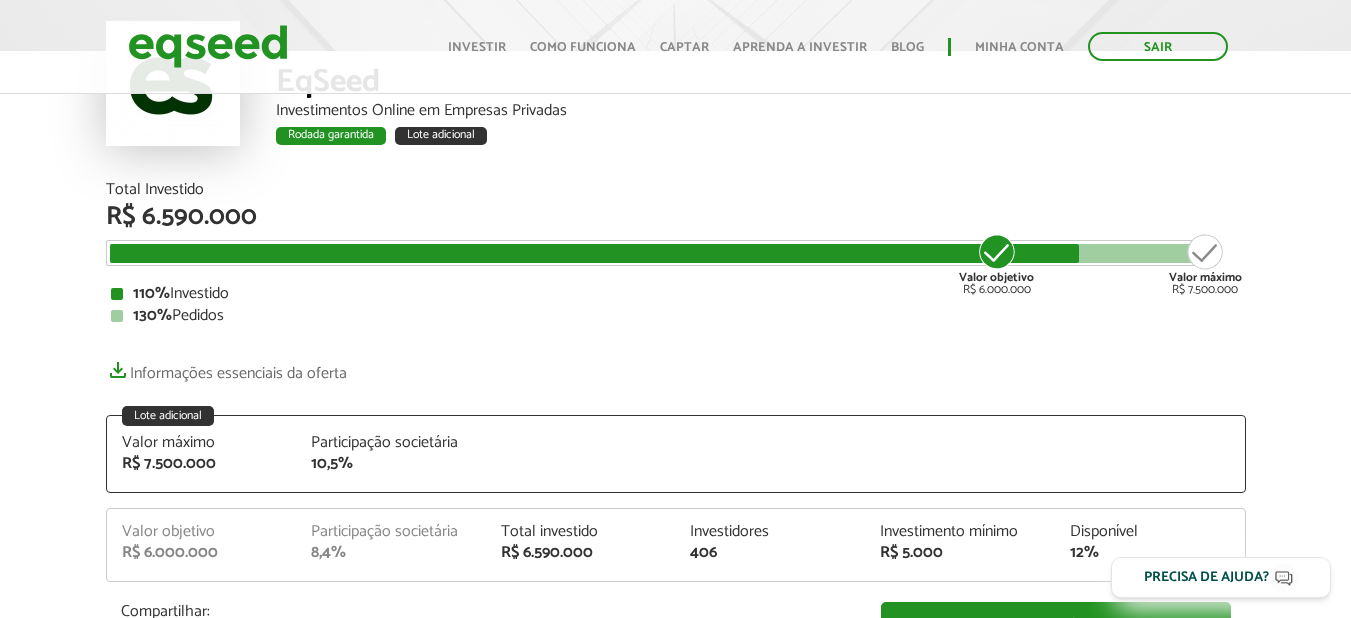 scroll, scrollTop: 0, scrollLeft: 0, axis: both 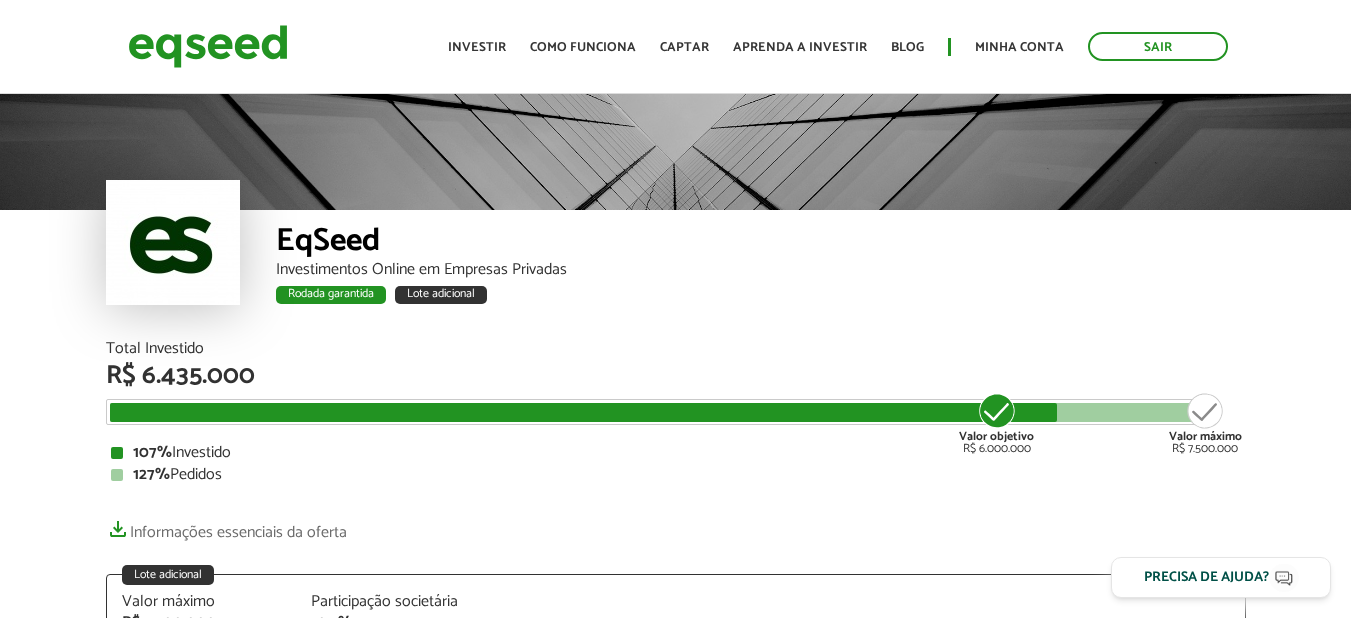 drag, startPoint x: 136, startPoint y: 474, endPoint x: 223, endPoint y: 481, distance: 87.28116 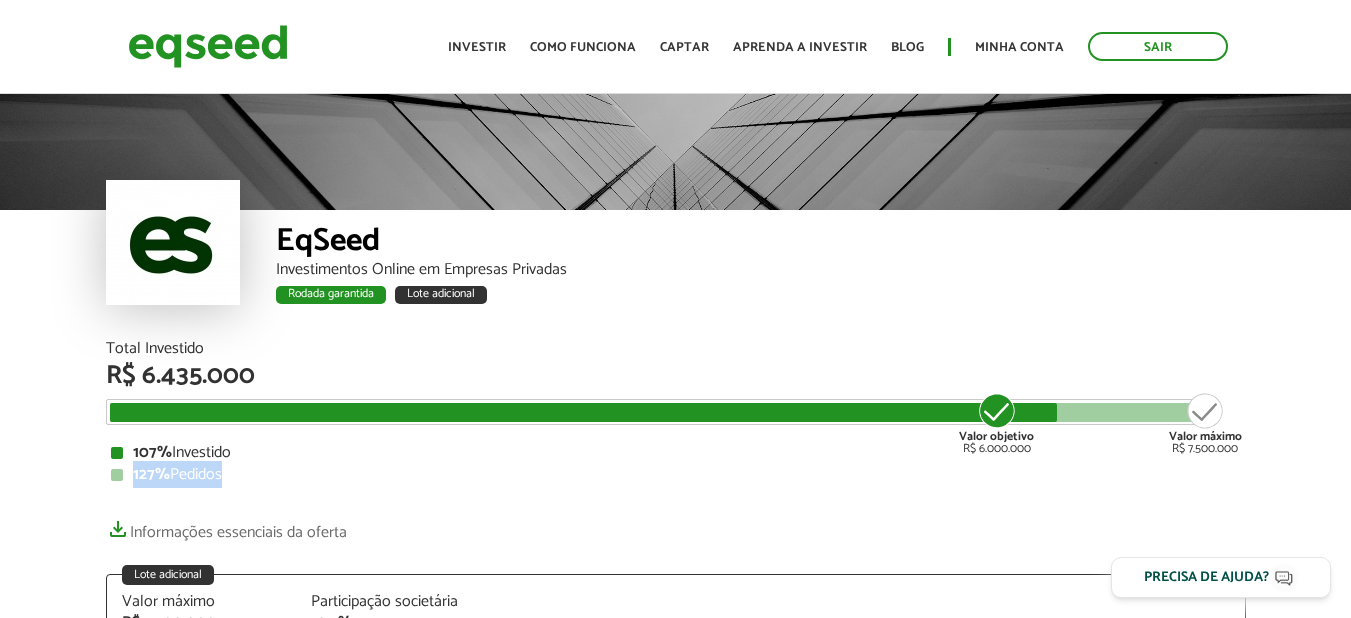 drag, startPoint x: 159, startPoint y: 473, endPoint x: 247, endPoint y: 483, distance: 88.56636 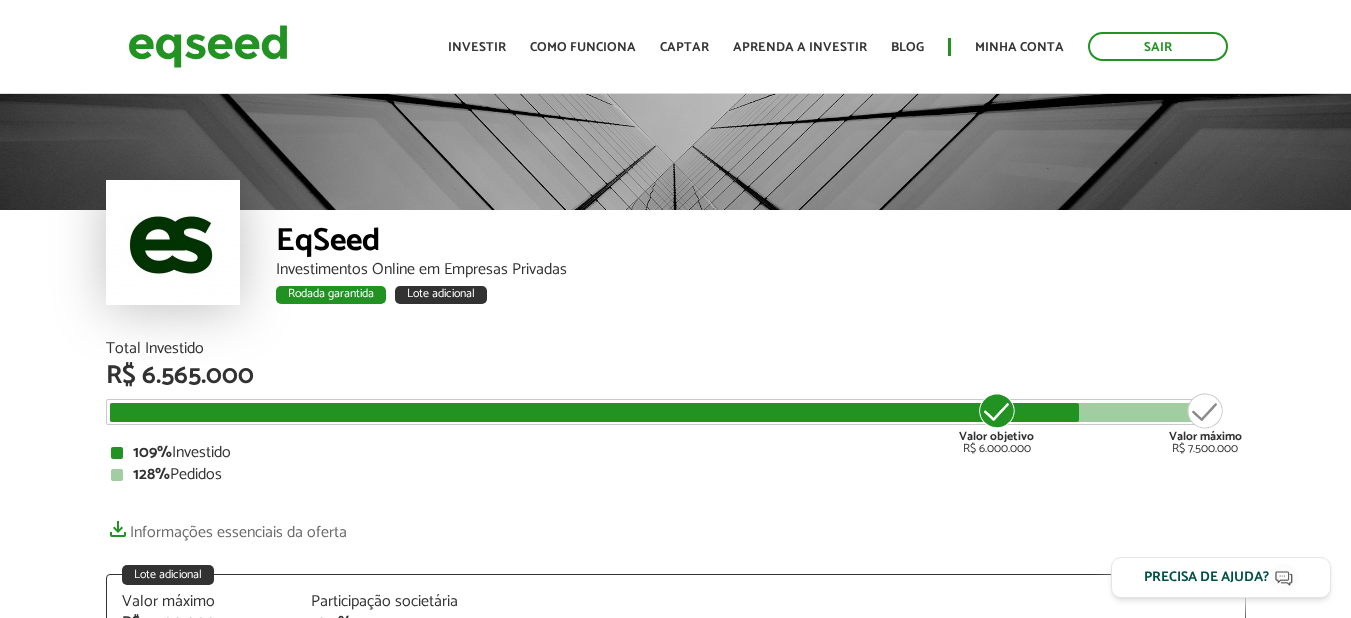 scroll, scrollTop: 0, scrollLeft: 0, axis: both 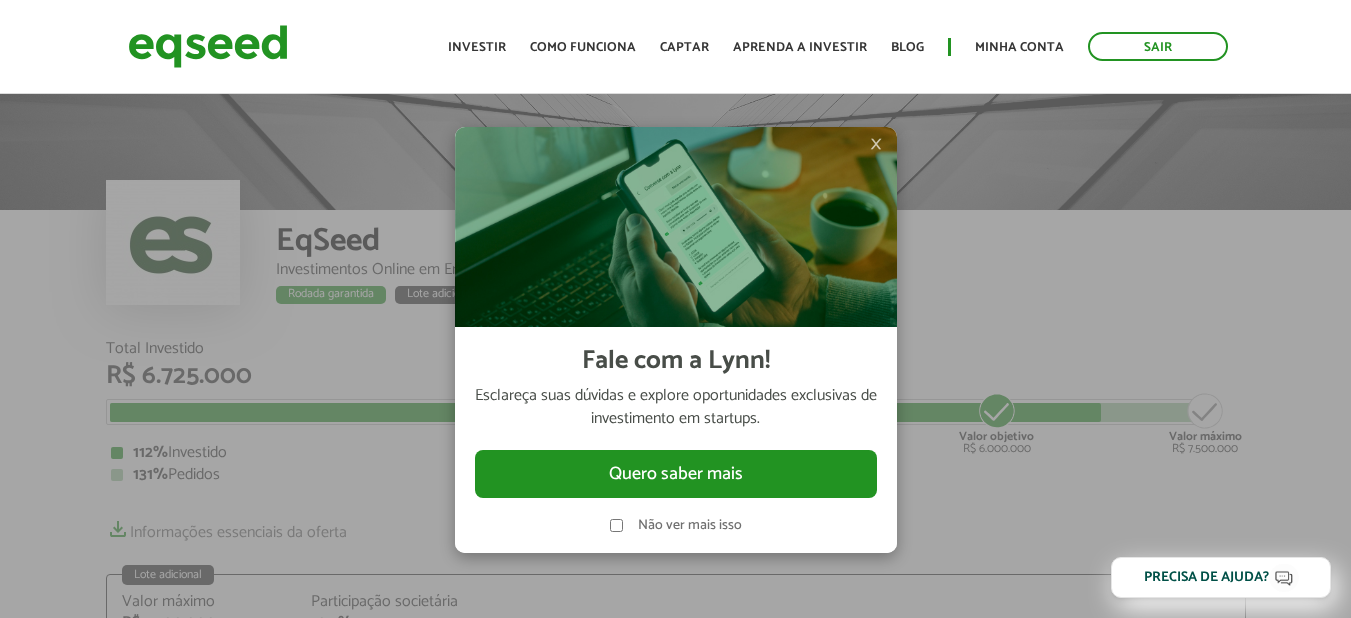 click on "Fale com a Lynn!
Esclareça suas dúvidas e explore oportunidades exclusivas de   investimento em startups.
Quero saber mais
Não ver mais isso" at bounding box center (676, 440) 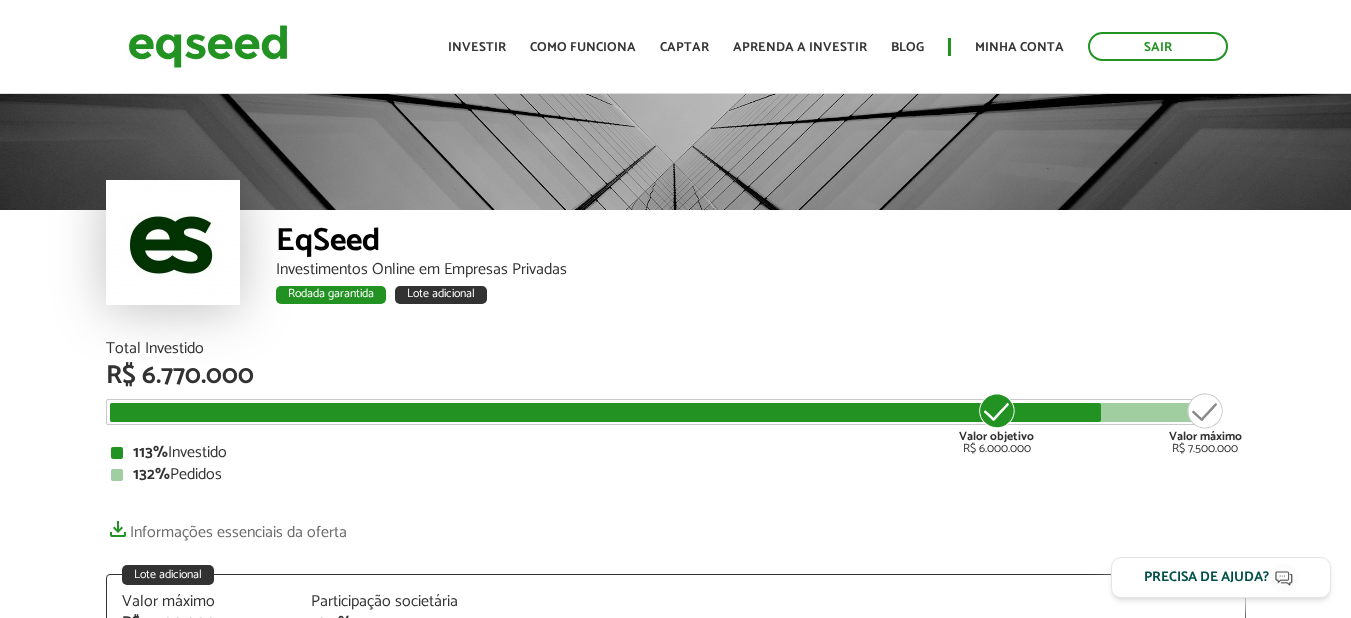 scroll, scrollTop: 0, scrollLeft: 0, axis: both 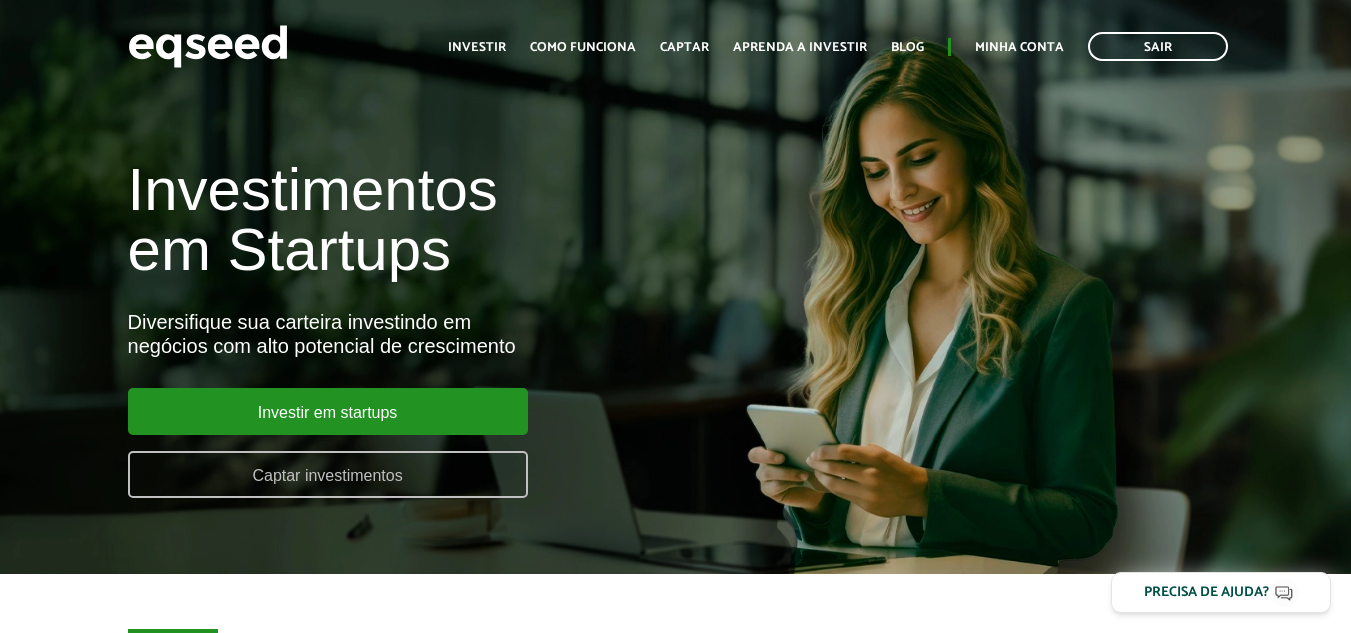 click on "Captar investimentos" at bounding box center [328, 474] 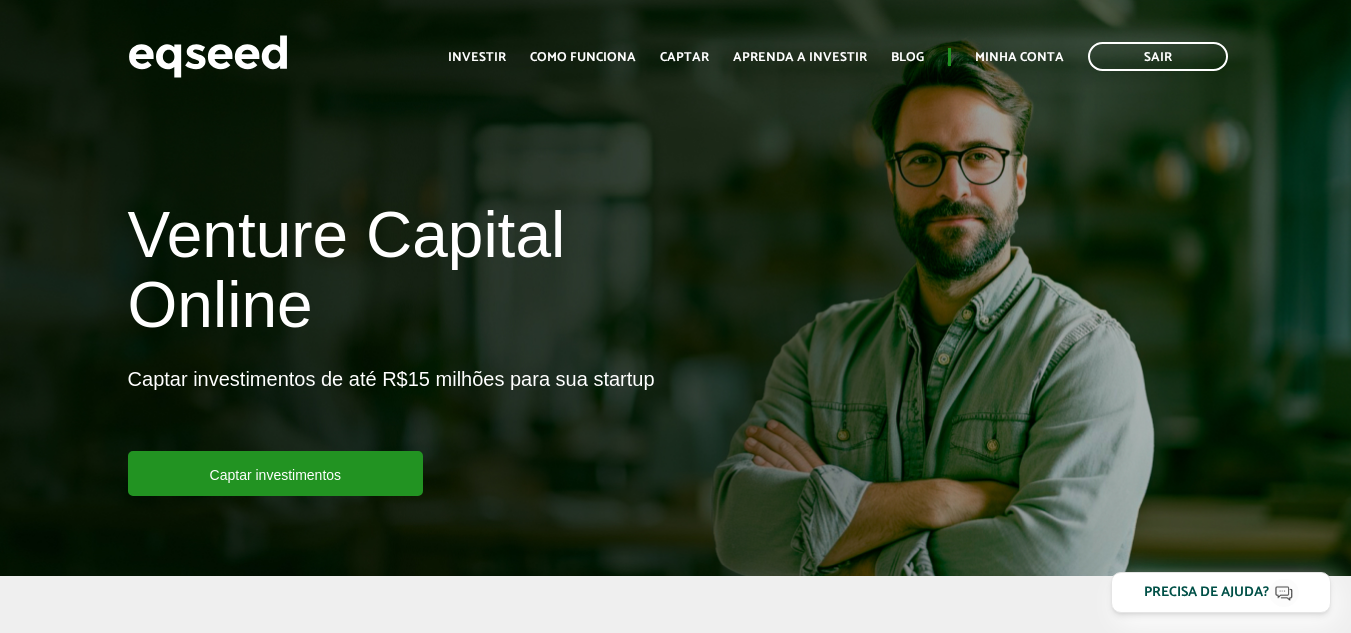 scroll, scrollTop: 0, scrollLeft: 0, axis: both 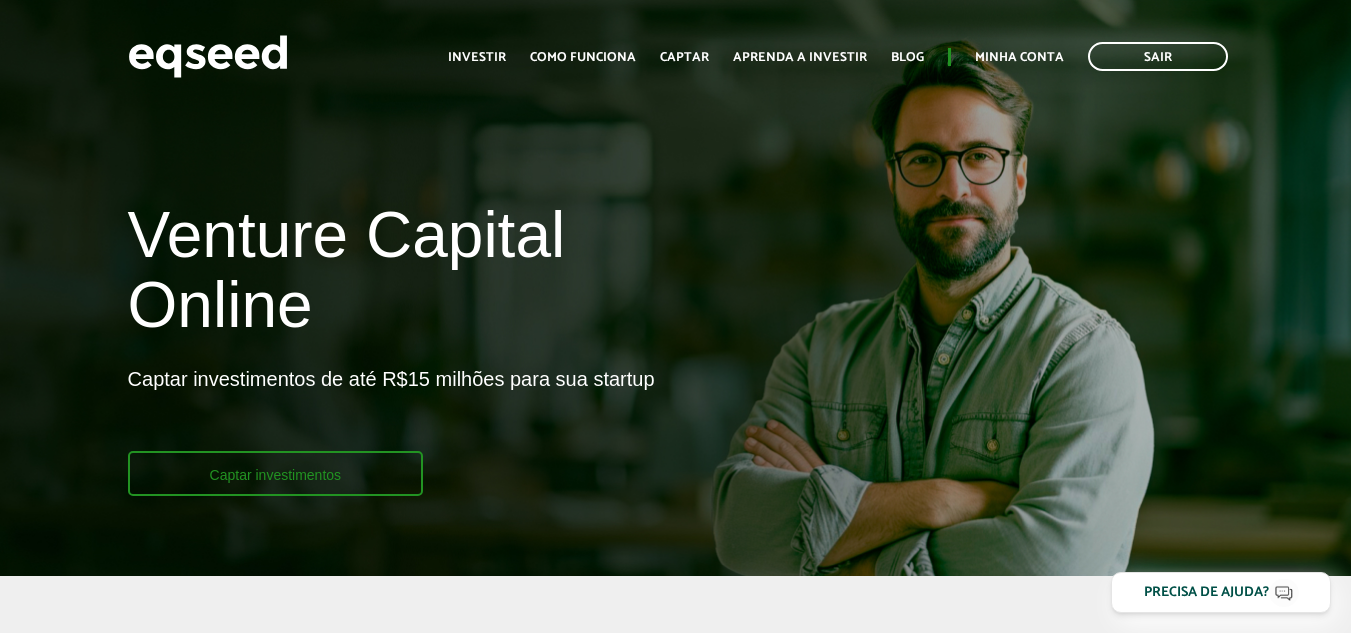 click on "Captar investimentos" at bounding box center (276, 473) 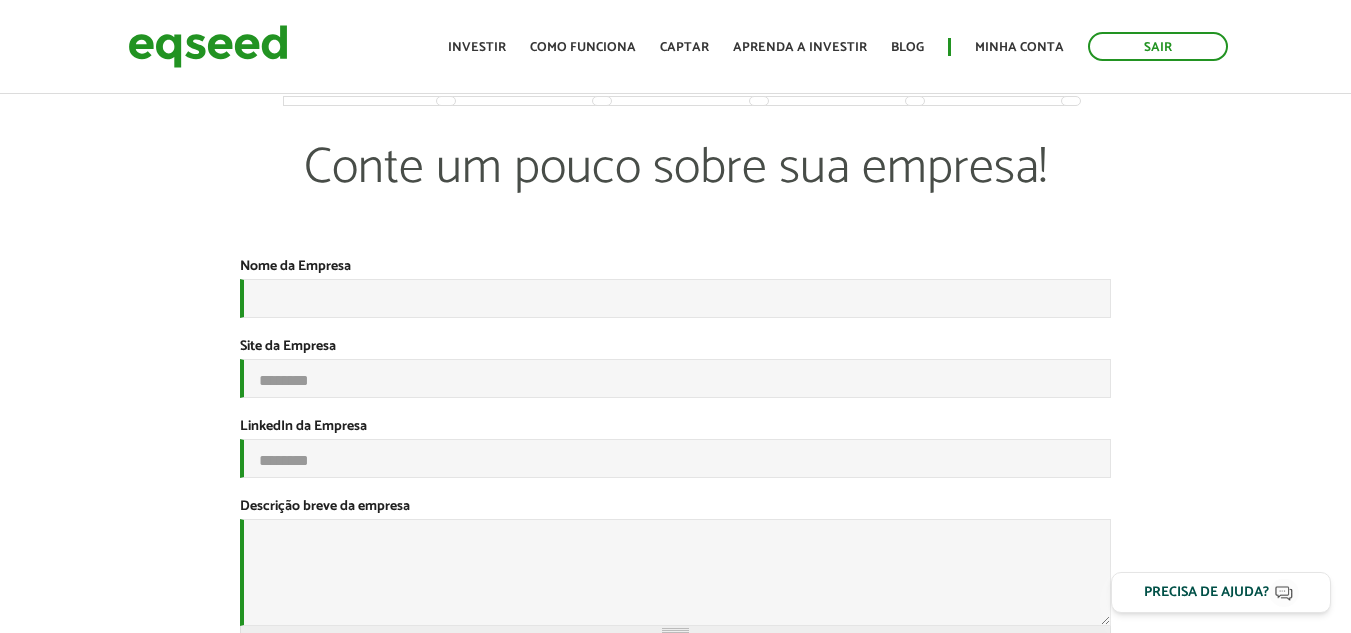 scroll, scrollTop: 0, scrollLeft: 0, axis: both 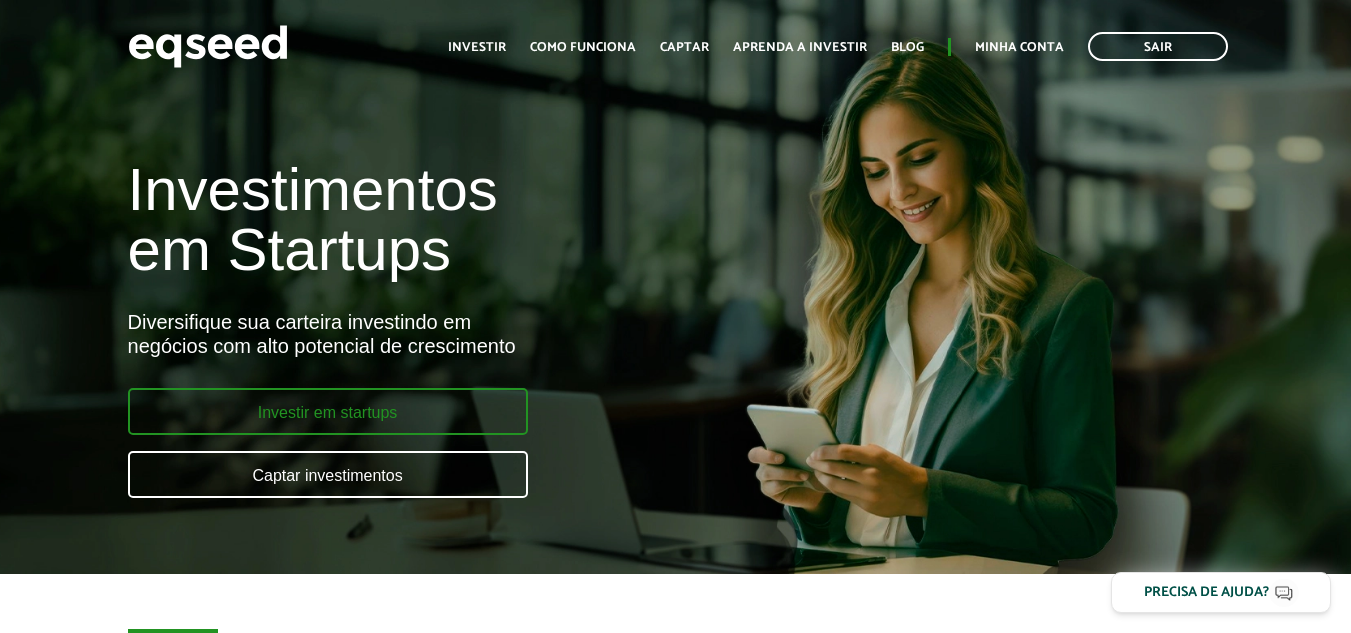 click on "Investir em startups" at bounding box center [328, 411] 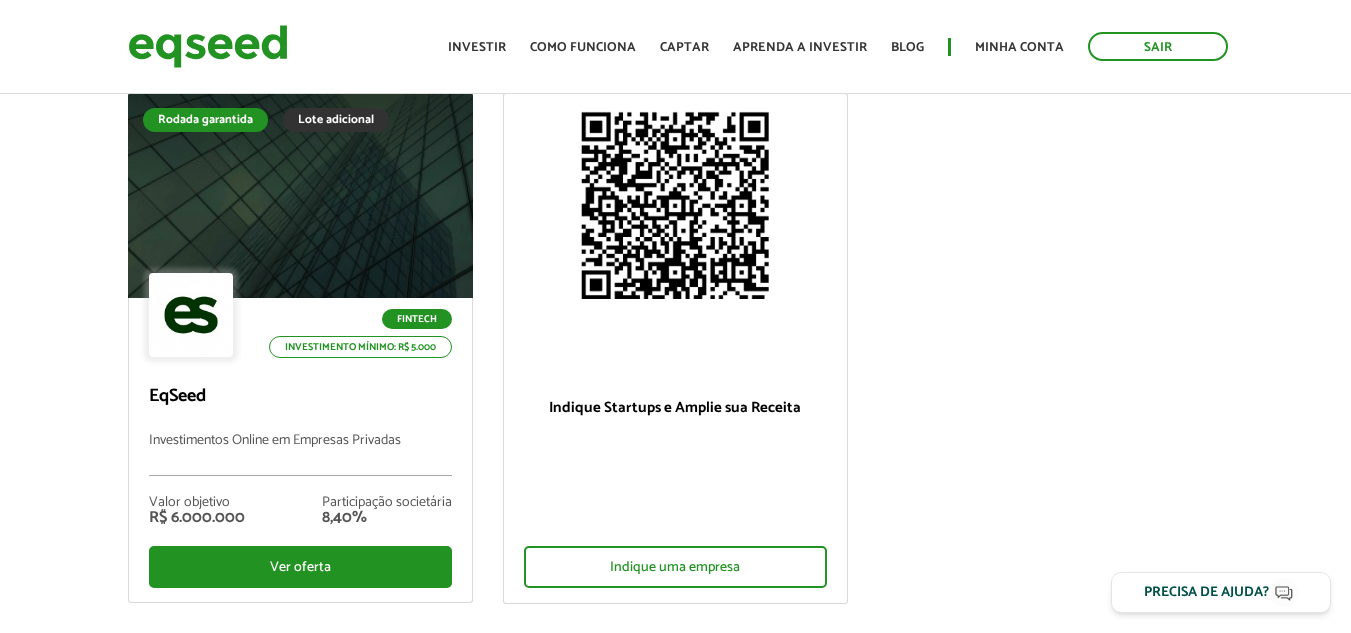scroll, scrollTop: 0, scrollLeft: 0, axis: both 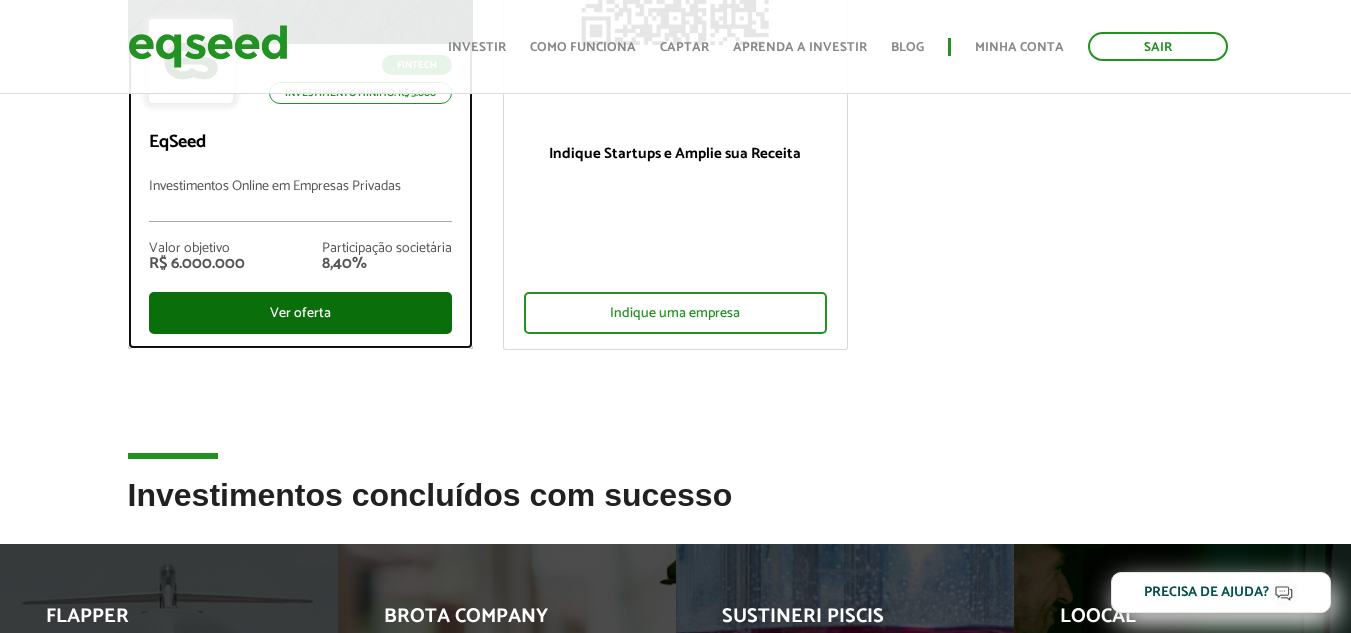 click on "Ver oferta" at bounding box center [300, 313] 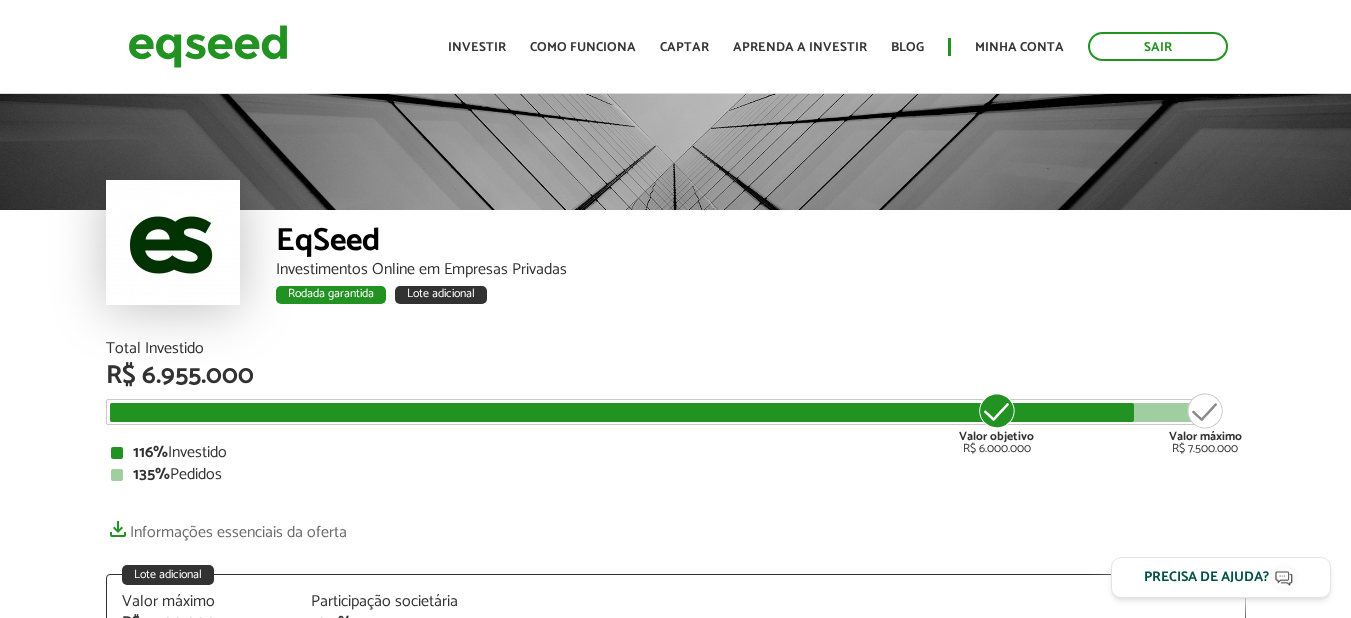 scroll, scrollTop: 0, scrollLeft: 0, axis: both 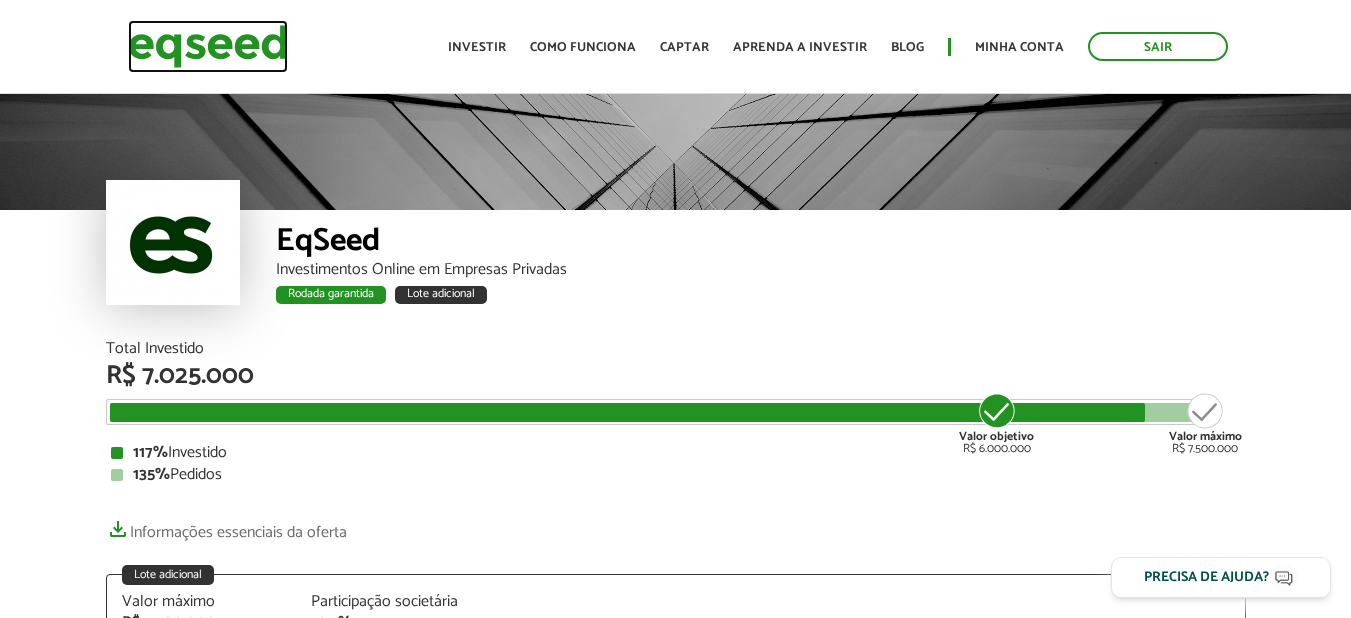 click at bounding box center [208, 46] 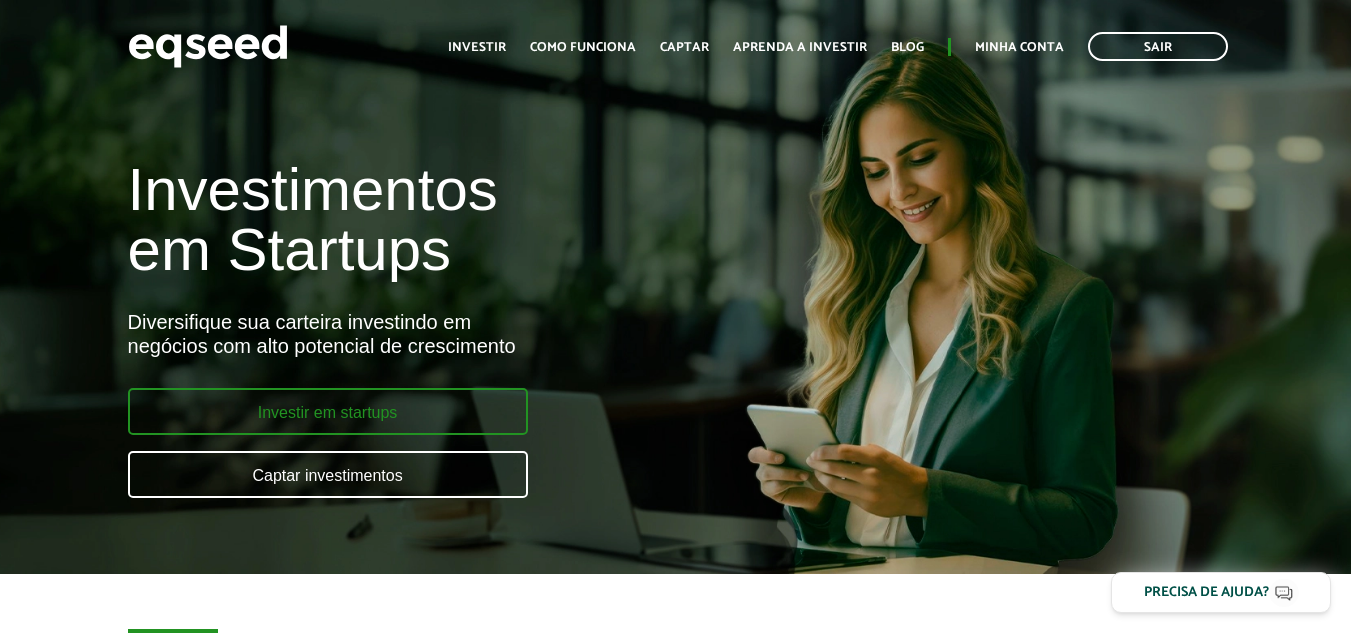 scroll, scrollTop: 0, scrollLeft: 0, axis: both 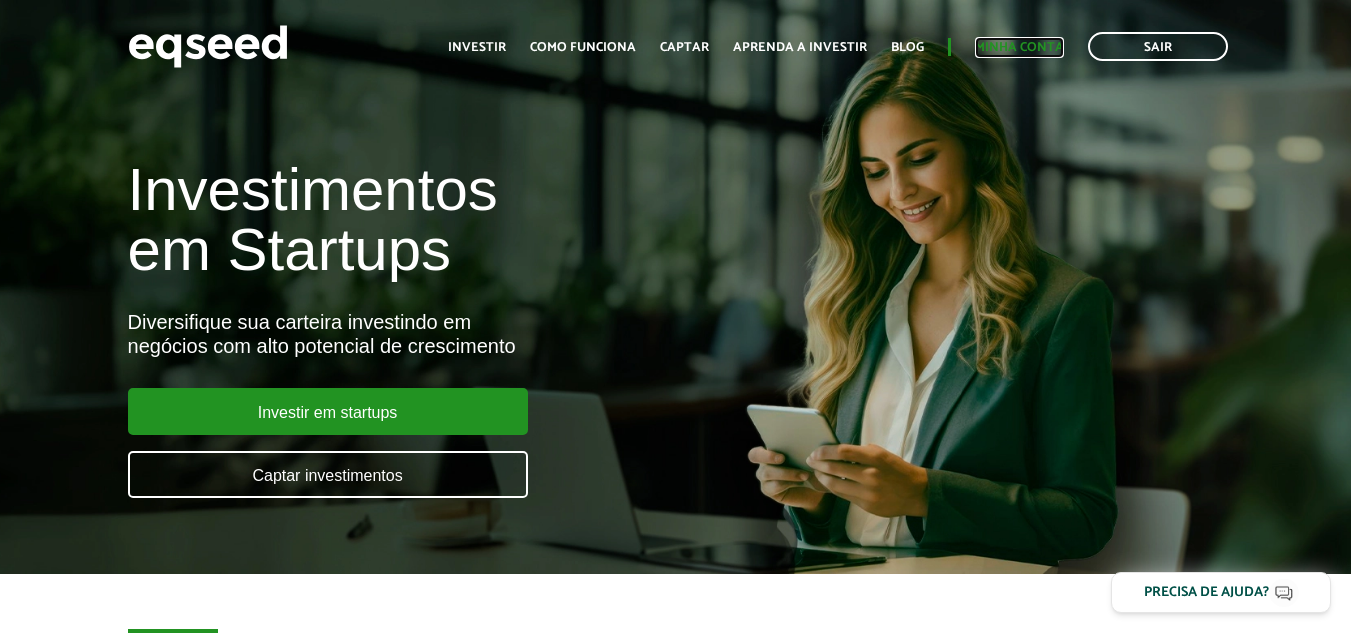 click on "Minha conta" at bounding box center [1019, 47] 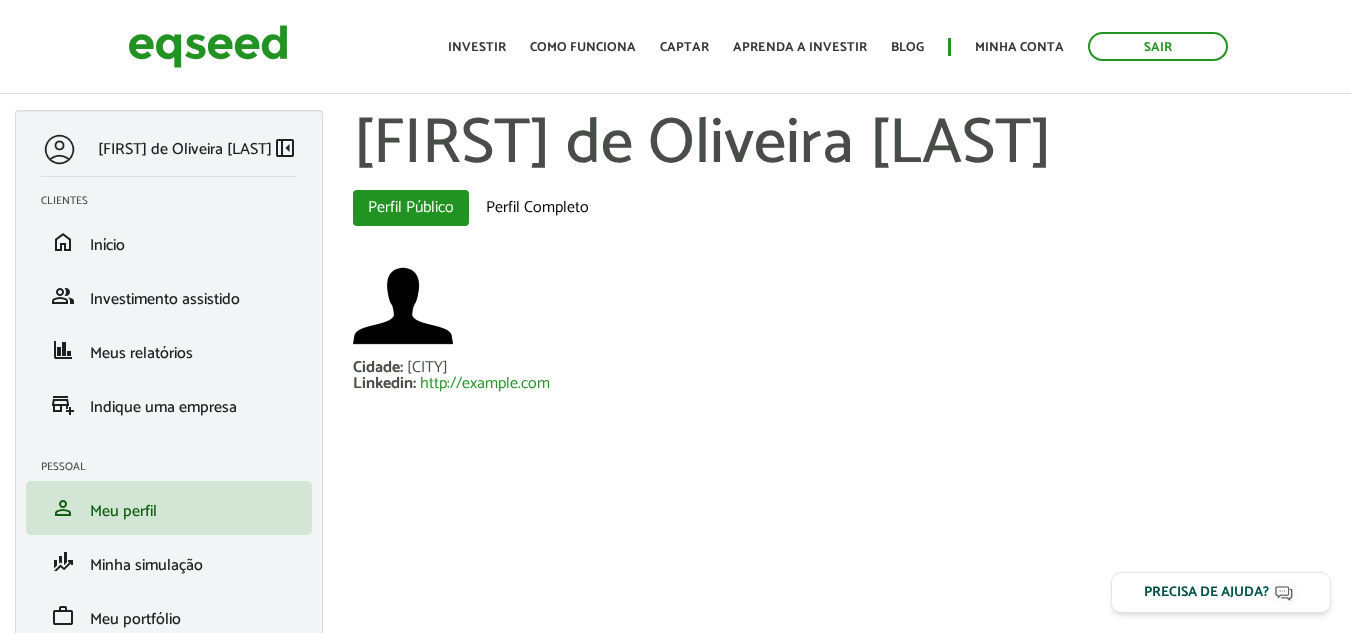 scroll, scrollTop: 0, scrollLeft: 0, axis: both 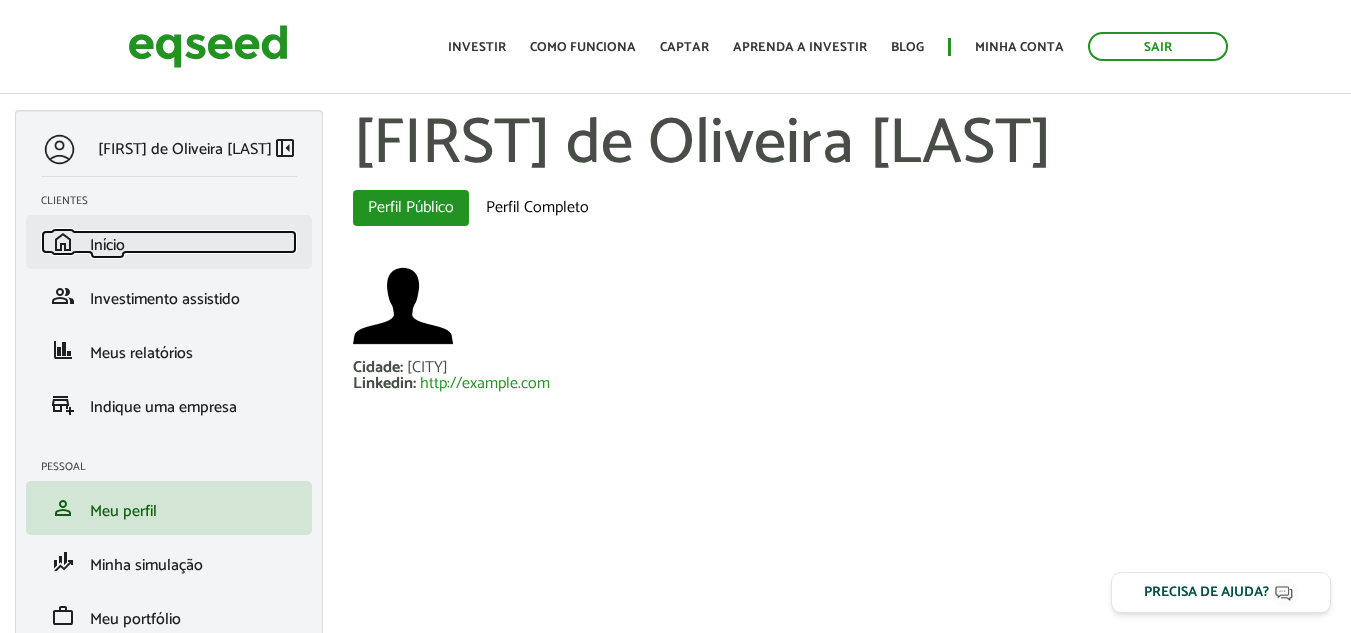 click on "Início" at bounding box center [107, 245] 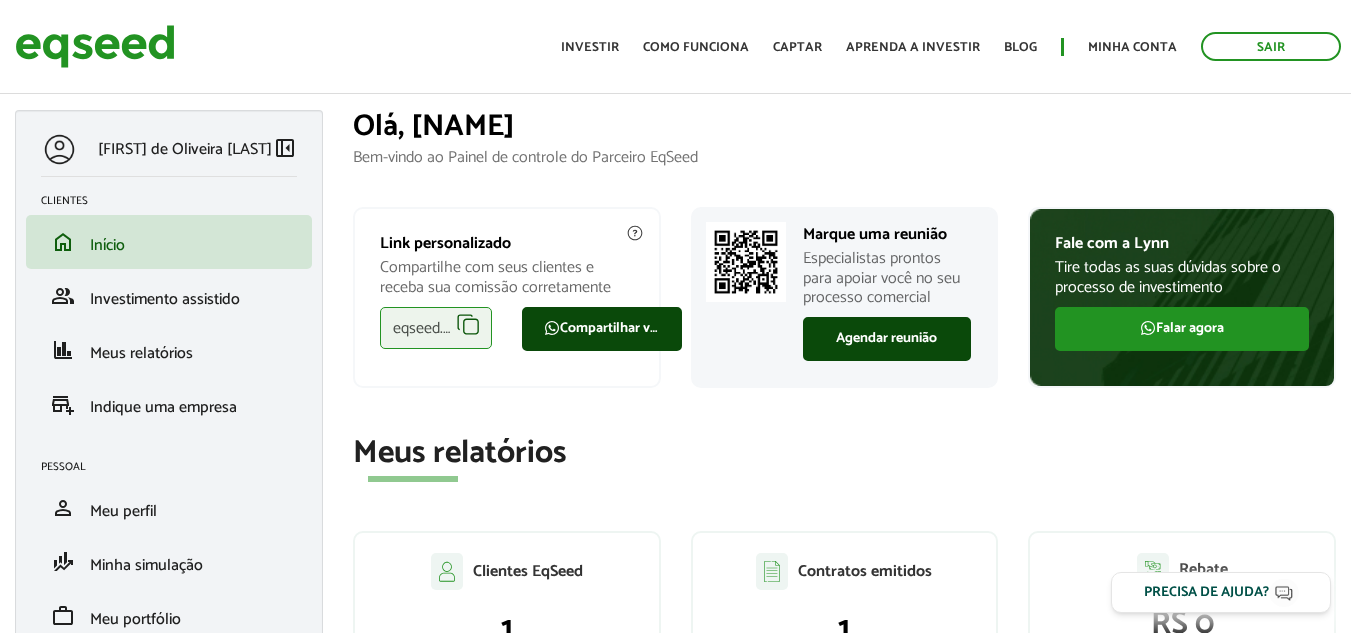 scroll, scrollTop: 0, scrollLeft: 0, axis: both 